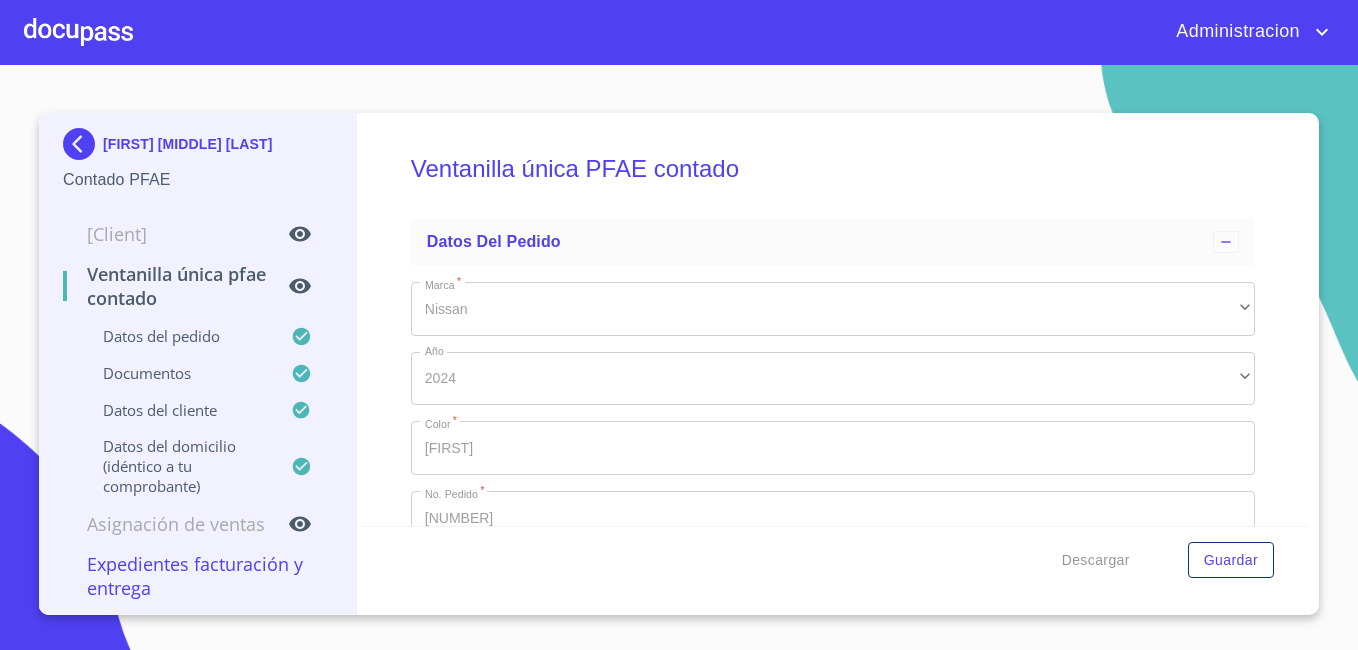 scroll, scrollTop: 0, scrollLeft: 0, axis: both 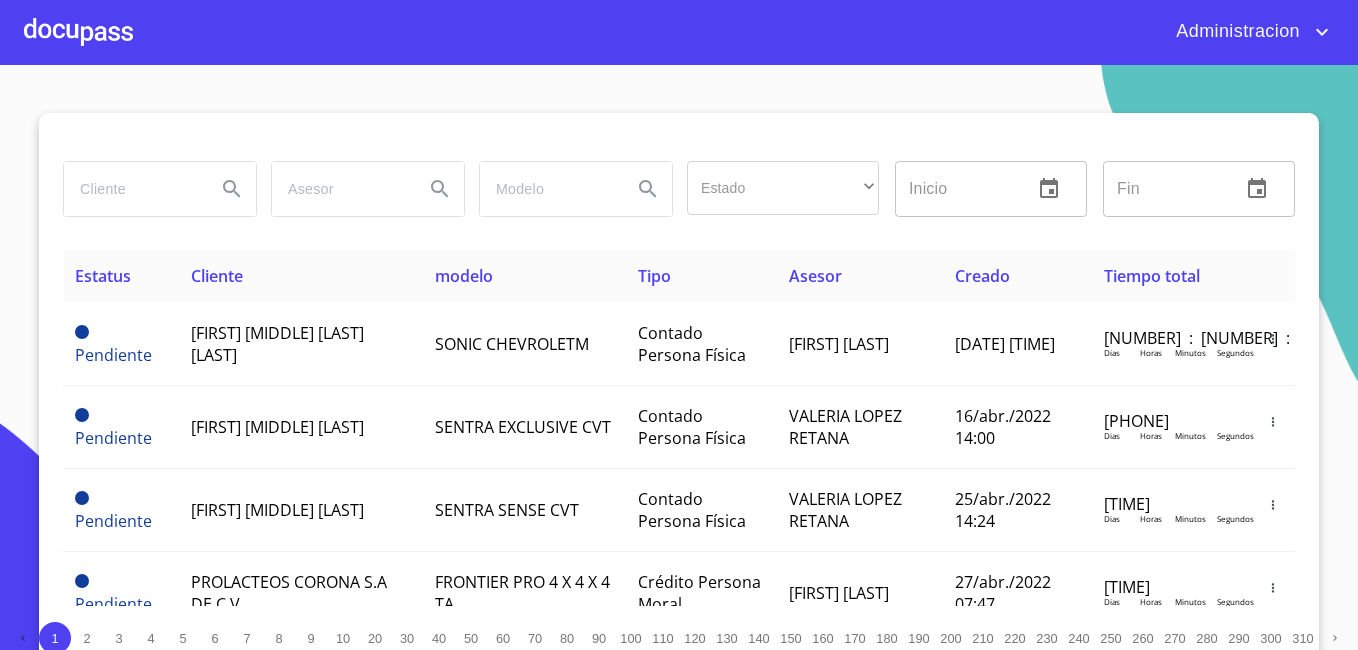 click at bounding box center [132, 189] 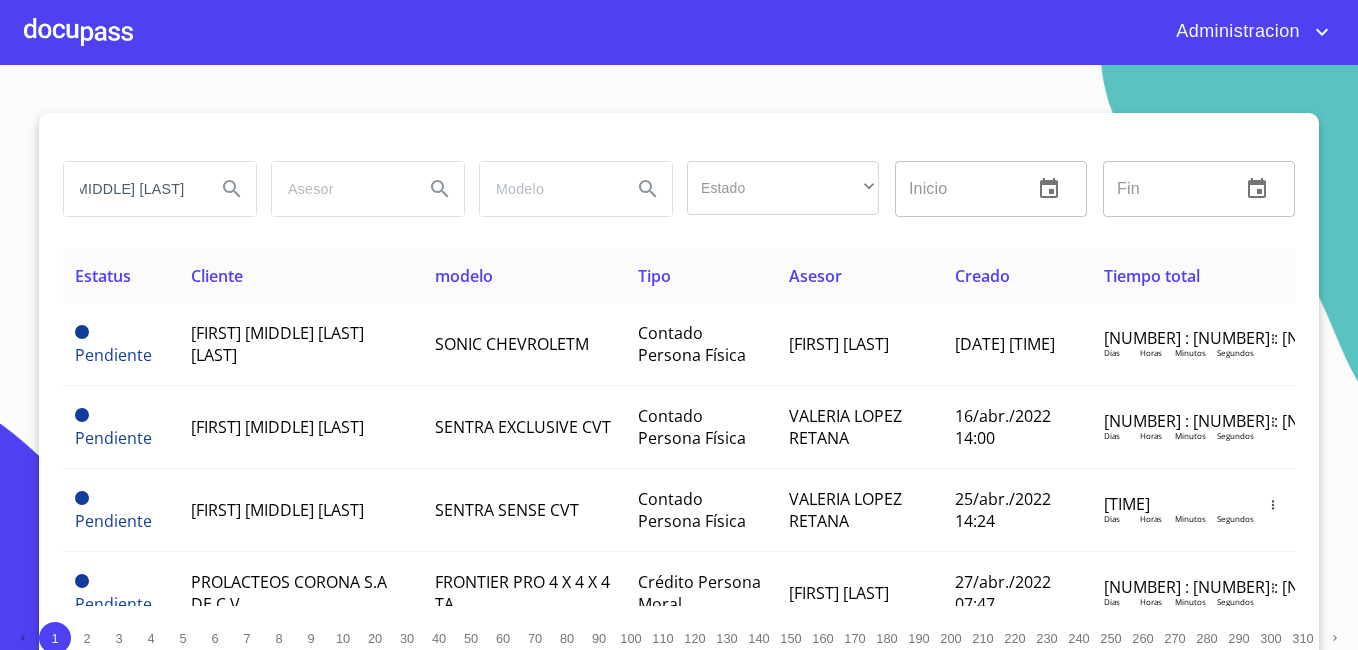 scroll, scrollTop: 0, scrollLeft: 85, axis: horizontal 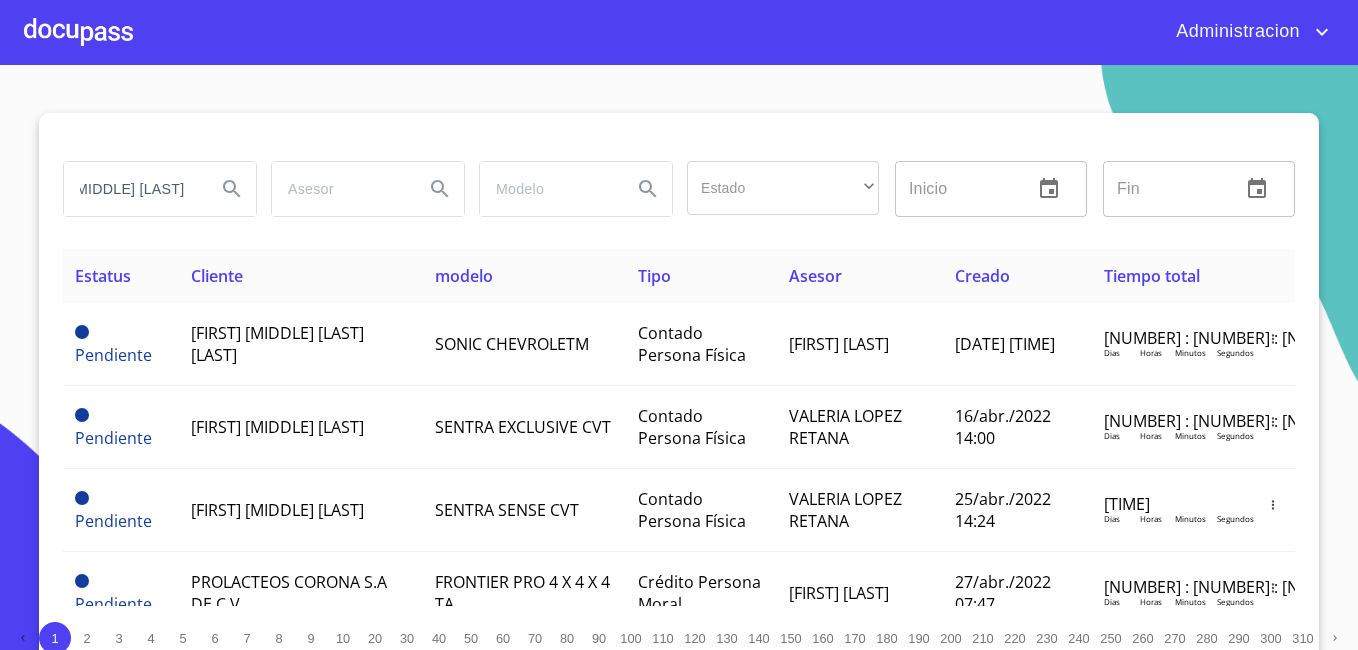 type on "[FIRST] [MIDDLE] [LAST]" 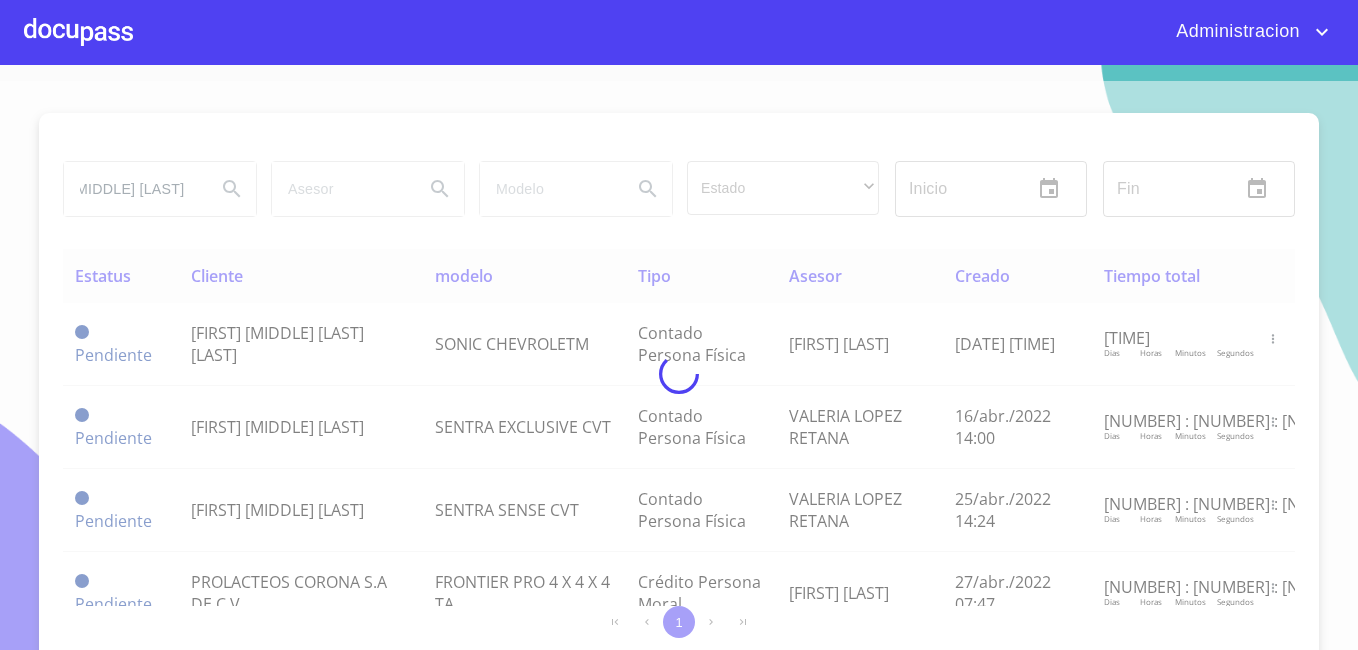 scroll, scrollTop: 0, scrollLeft: 0, axis: both 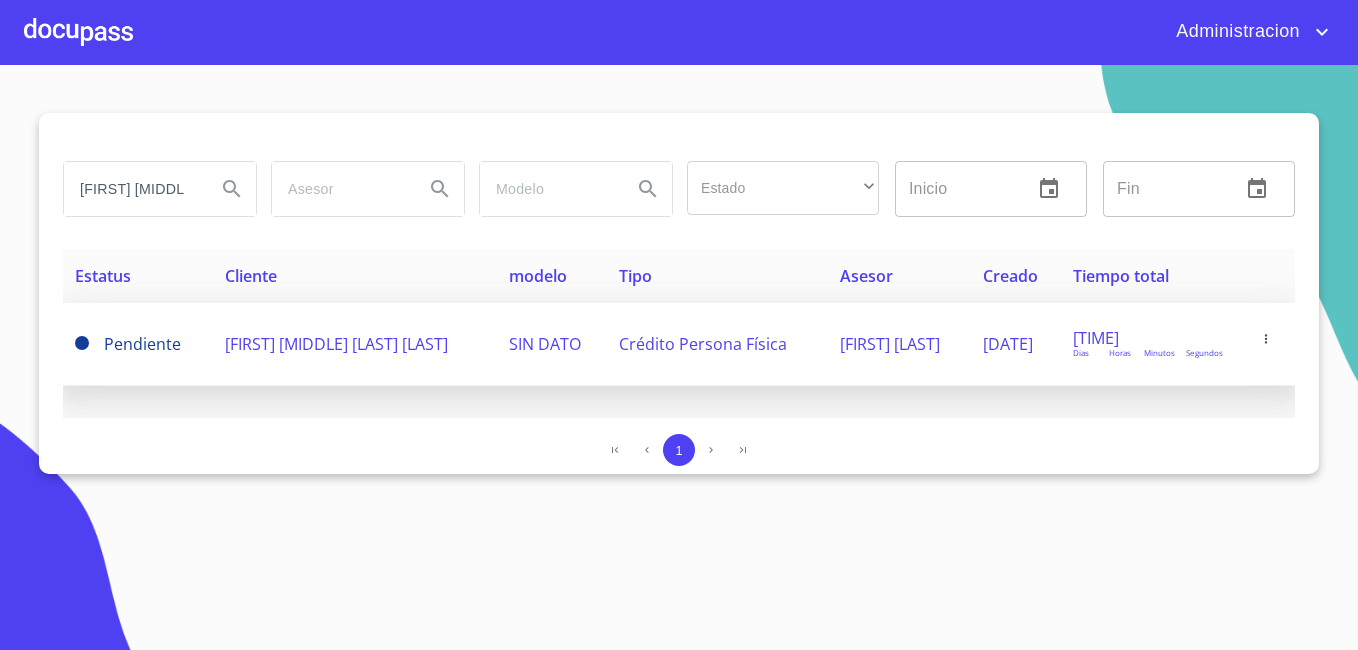 click on "[FIRST] [MIDDLE] [LAST] [LAST]" at bounding box center [336, 344] 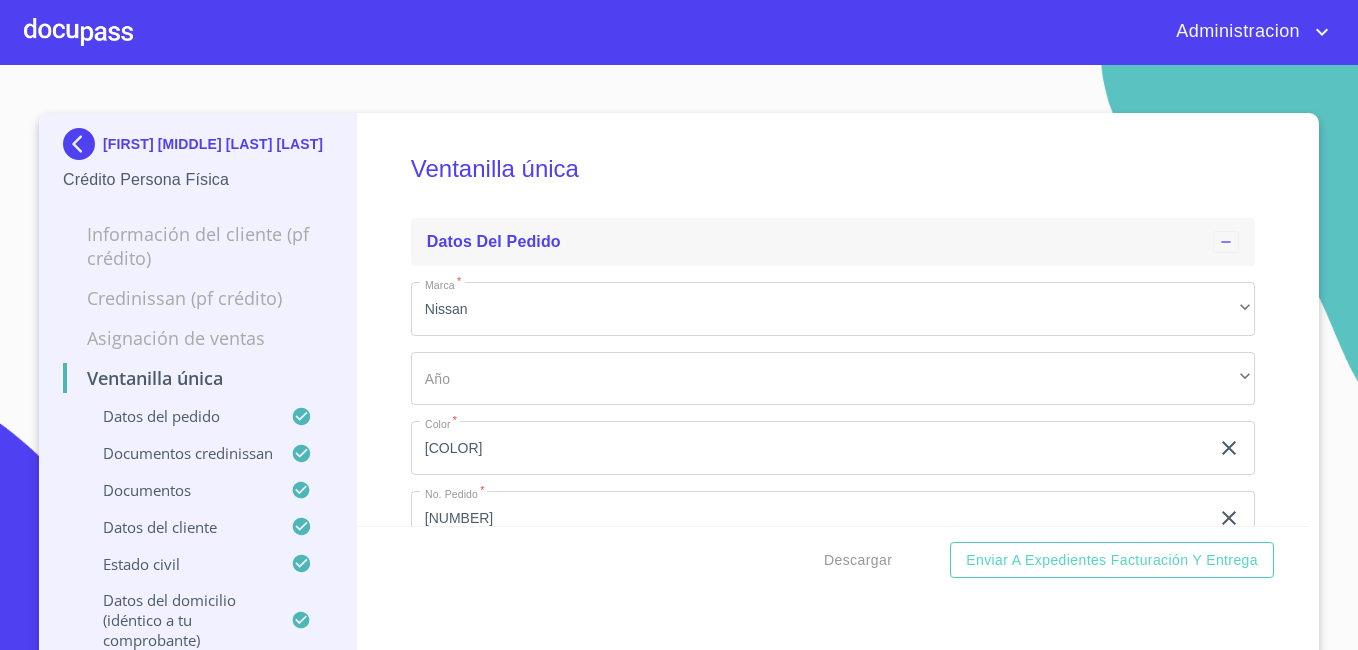 scroll, scrollTop: 0, scrollLeft: 0, axis: both 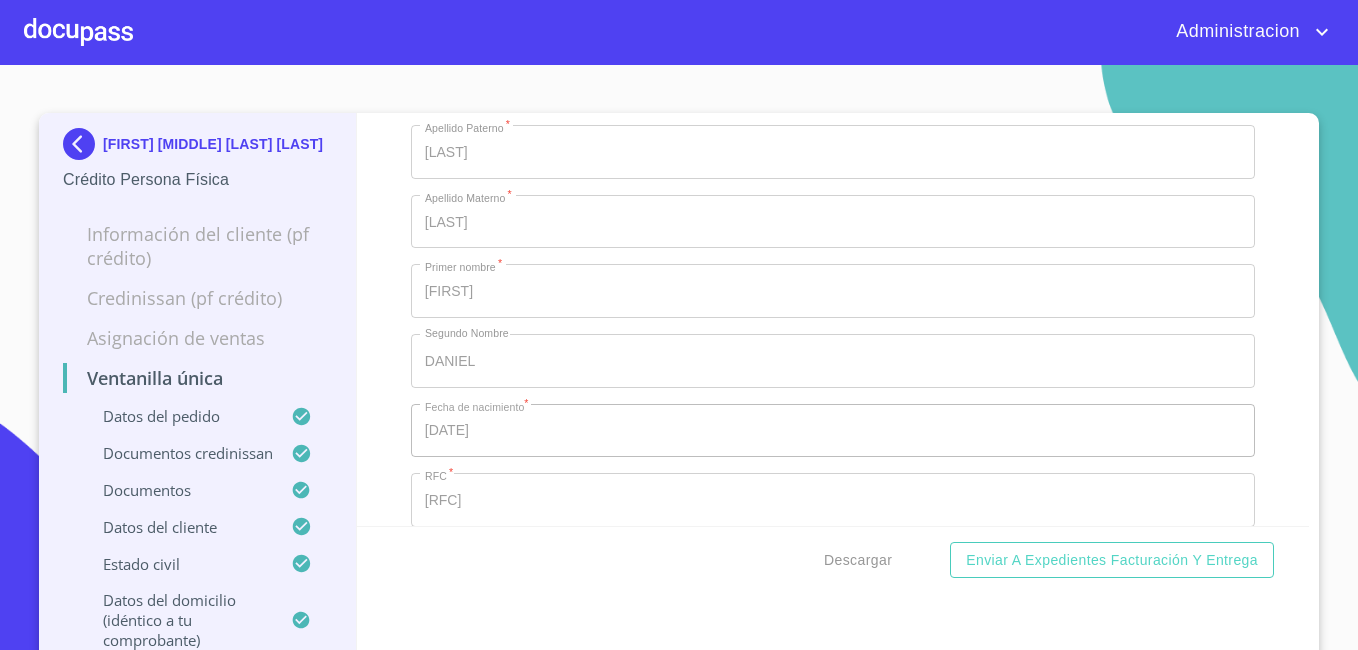 click at bounding box center (83, 144) 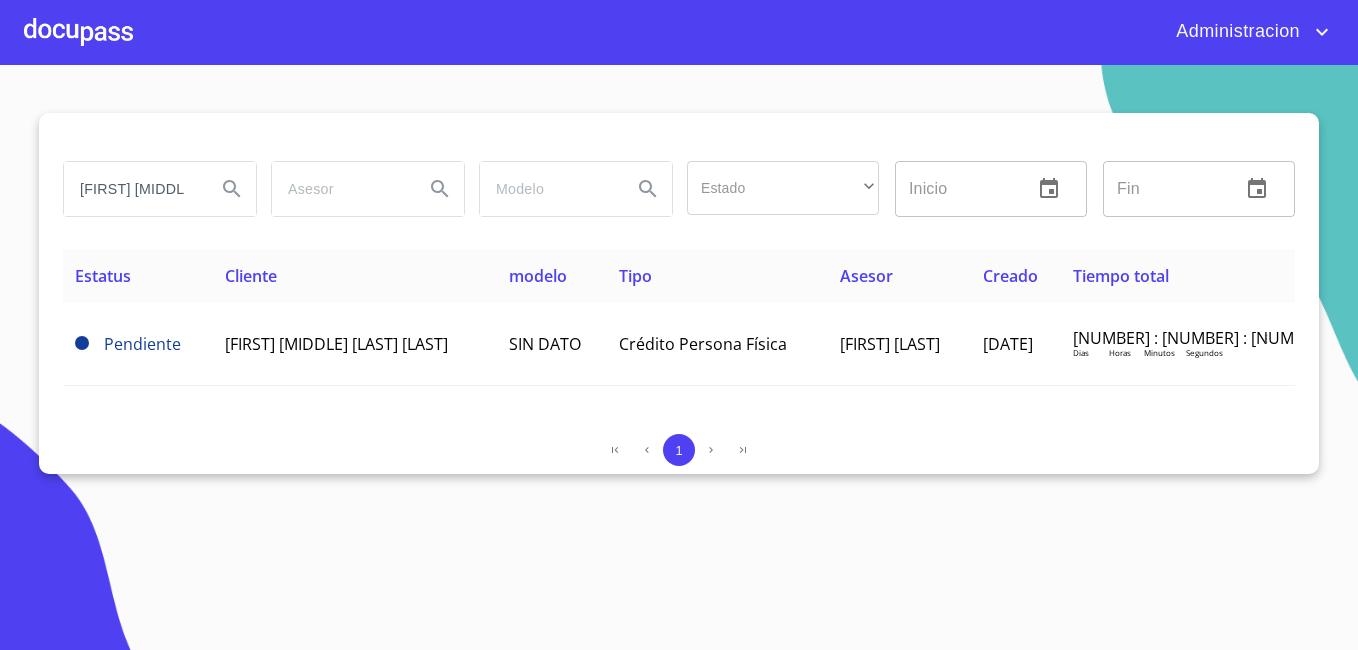 click on "[FIRST] [MIDDLE] [LAST]" at bounding box center [132, 189] 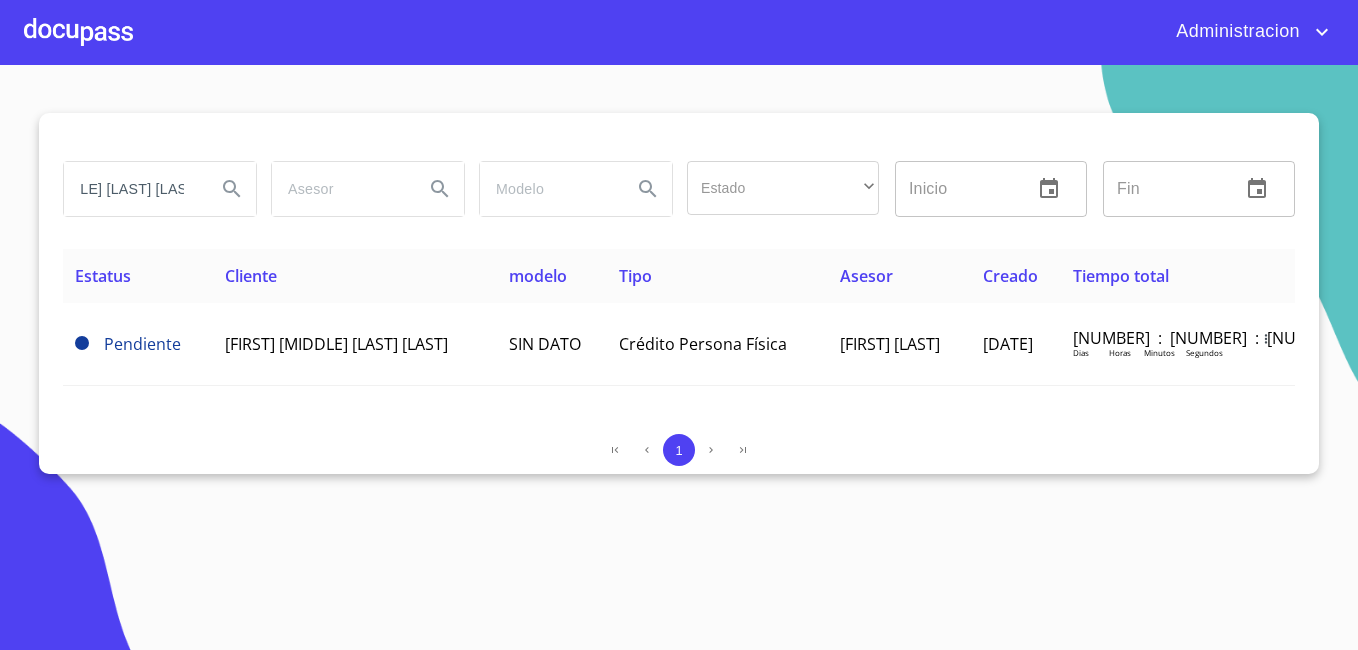 scroll, scrollTop: 0, scrollLeft: 103, axis: horizontal 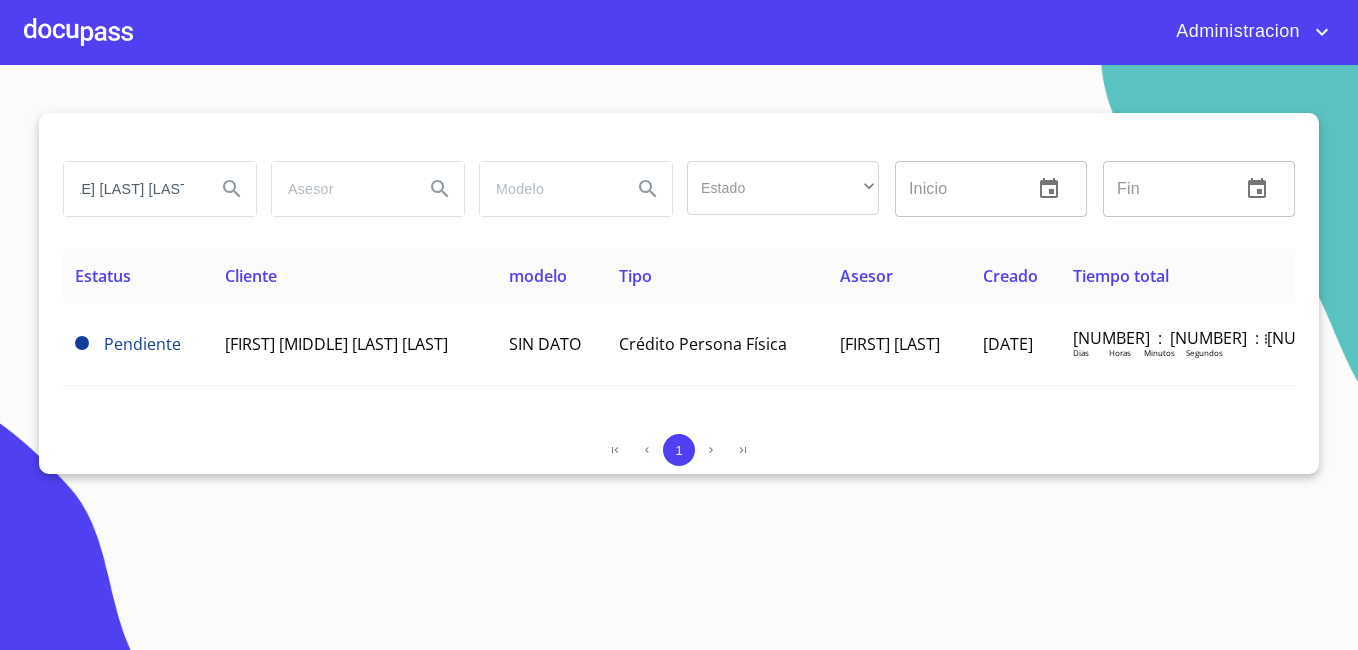 type on "[FIRST] [MIDDLE] [LAST] [LAST]" 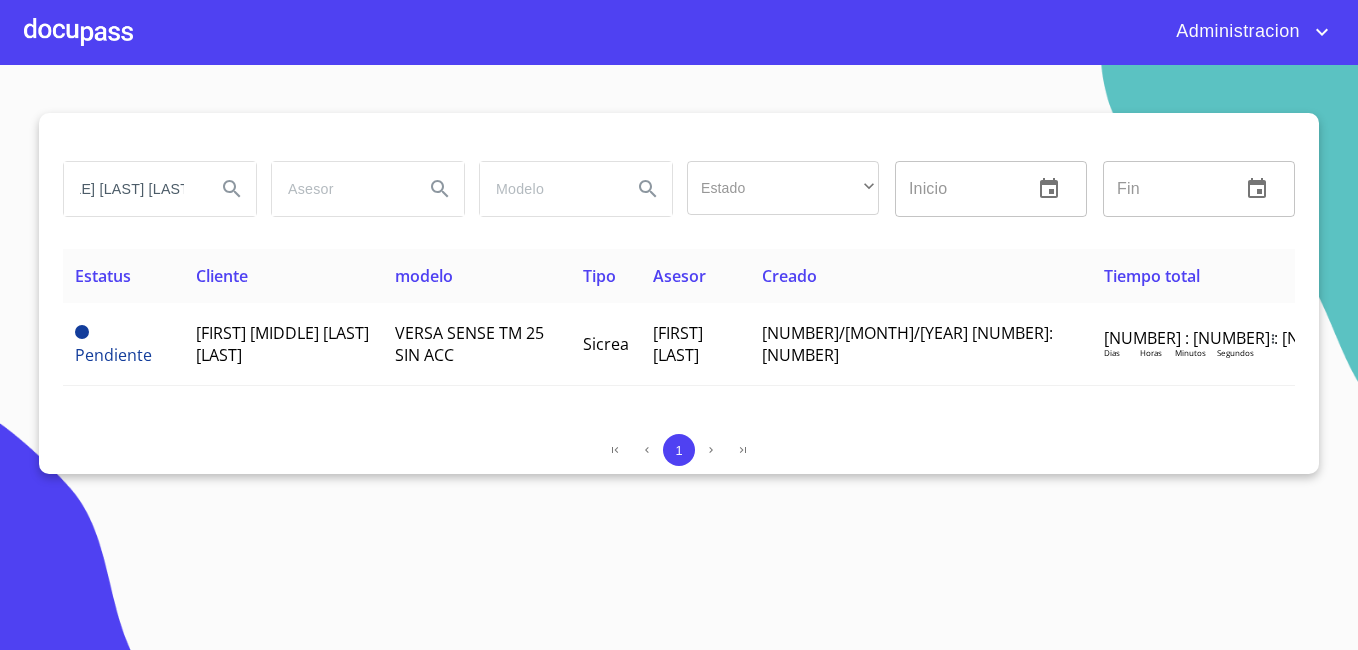 scroll, scrollTop: 0, scrollLeft: 0, axis: both 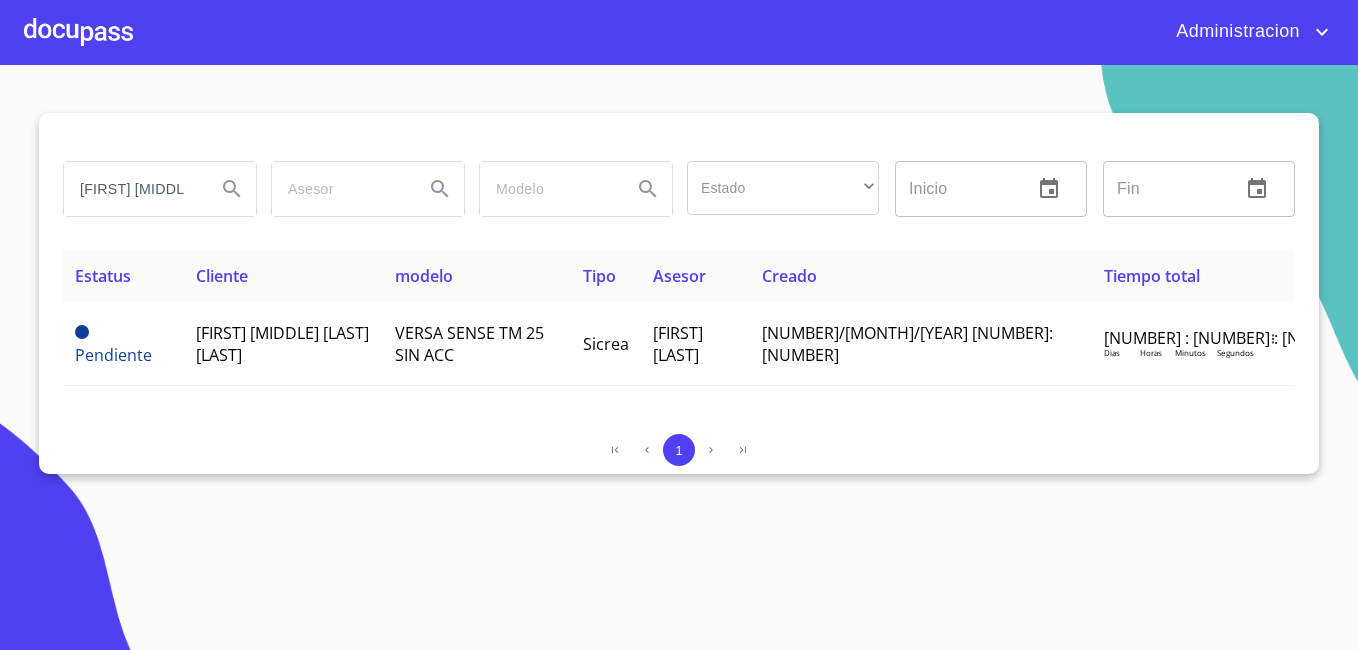 click on "Pendiente" at bounding box center [123, 344] 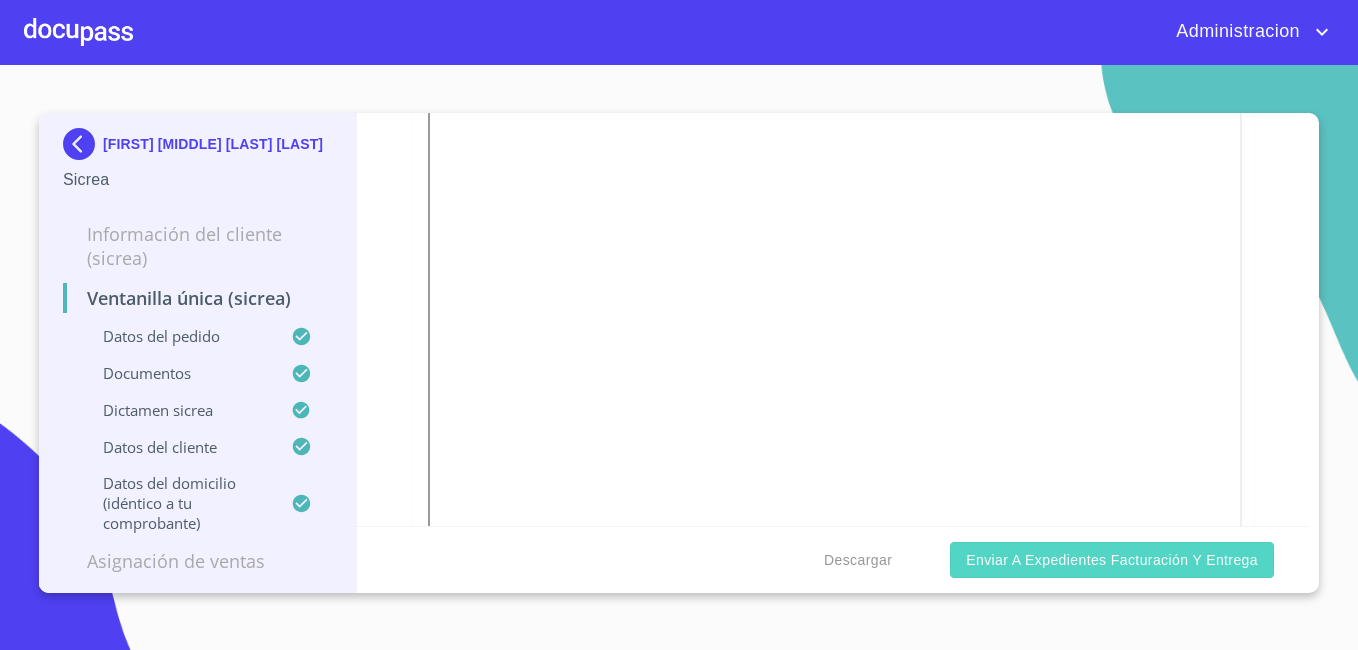 scroll, scrollTop: 1300, scrollLeft: 0, axis: vertical 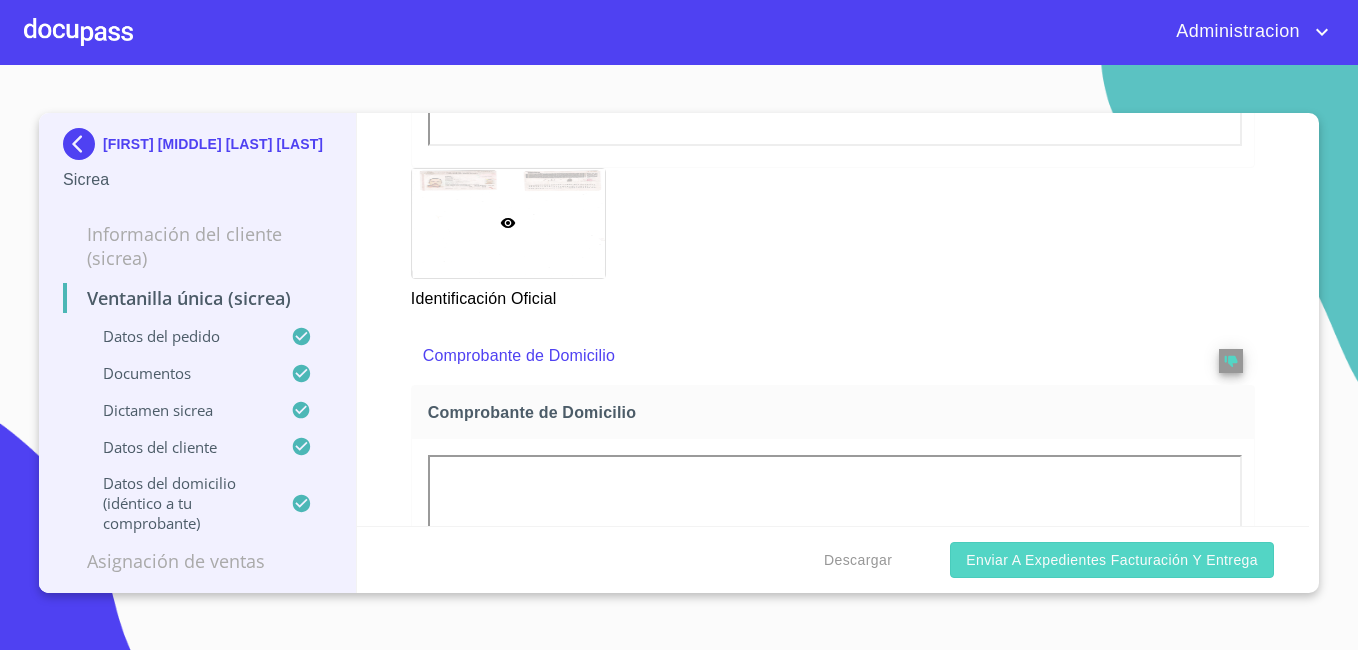 click on "Enviar a Expedientes Facturación y Entrega" at bounding box center (1112, 560) 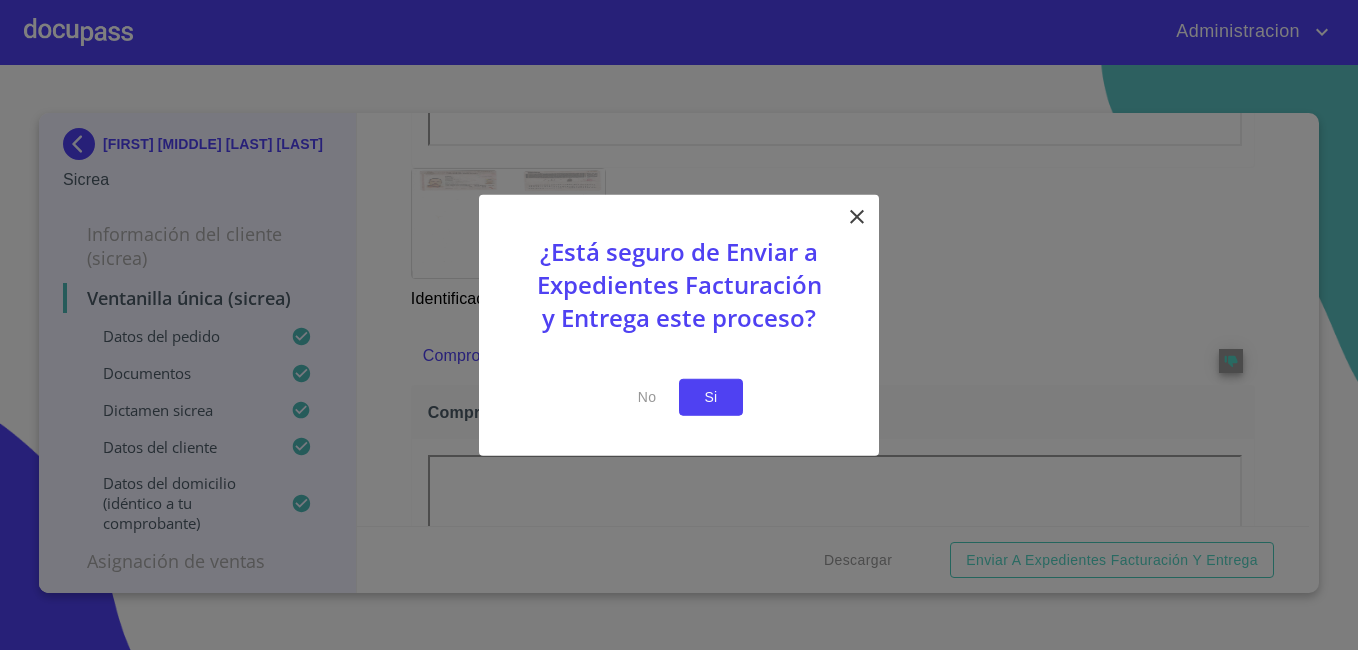 click on "Si" at bounding box center (711, 397) 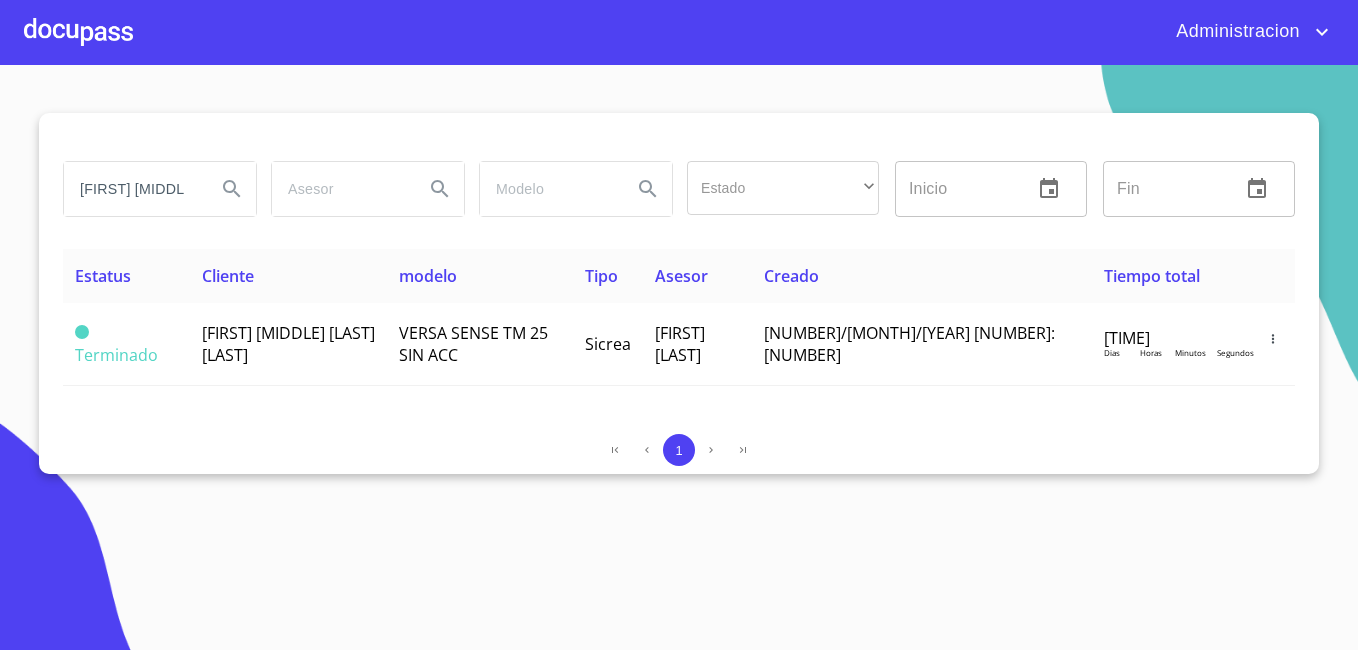 click on "[FIRST] [MIDDLE] [LAST] [LAST]" at bounding box center [132, 189] 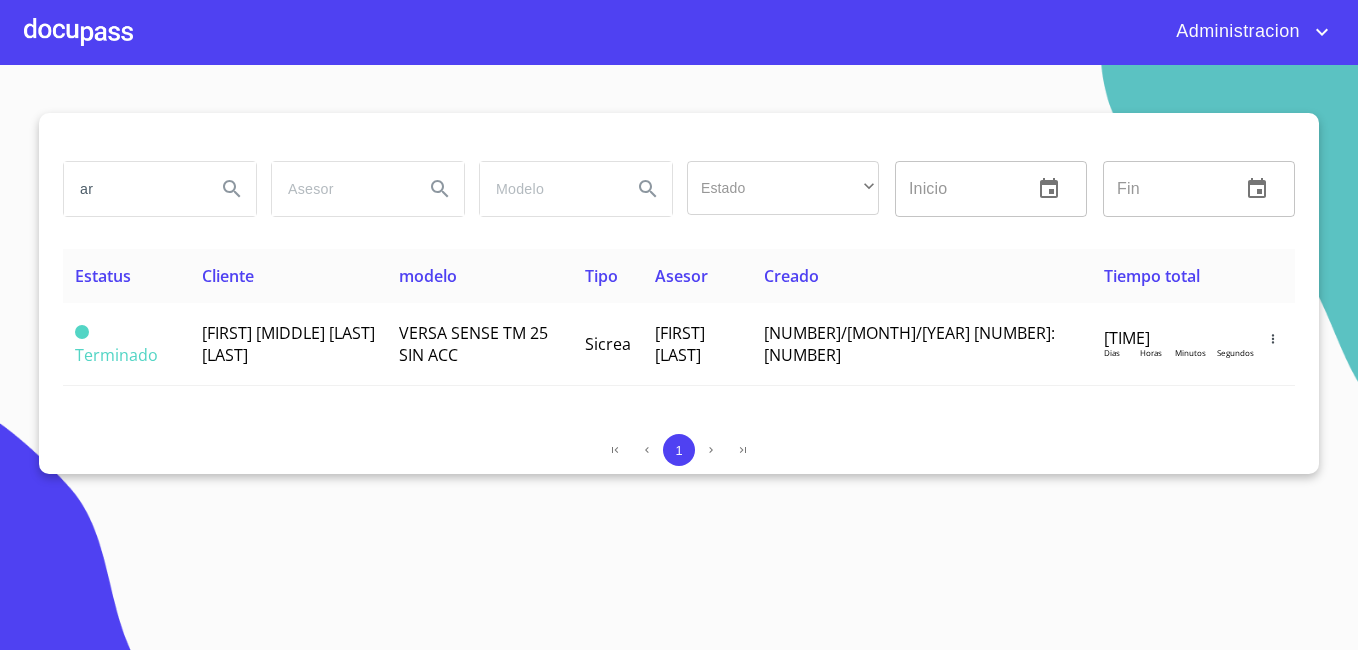 click on "ar" at bounding box center [132, 189] 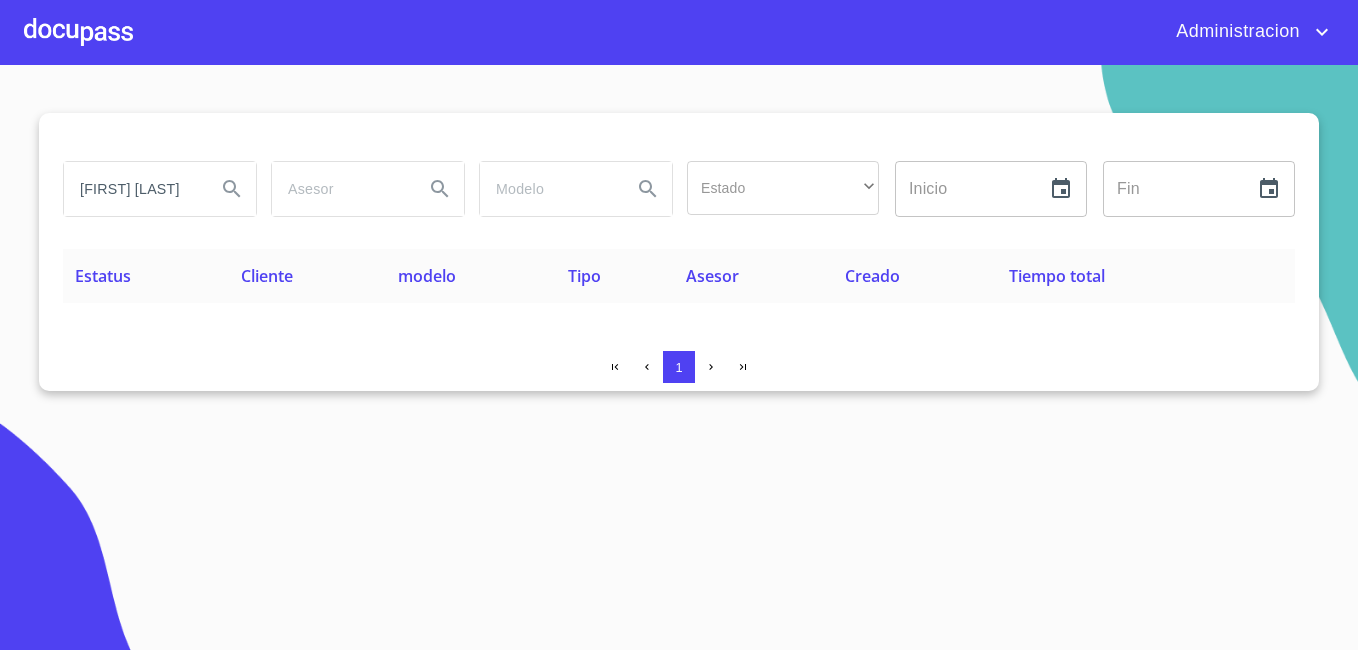 type on "[FIRST] [LAST]" 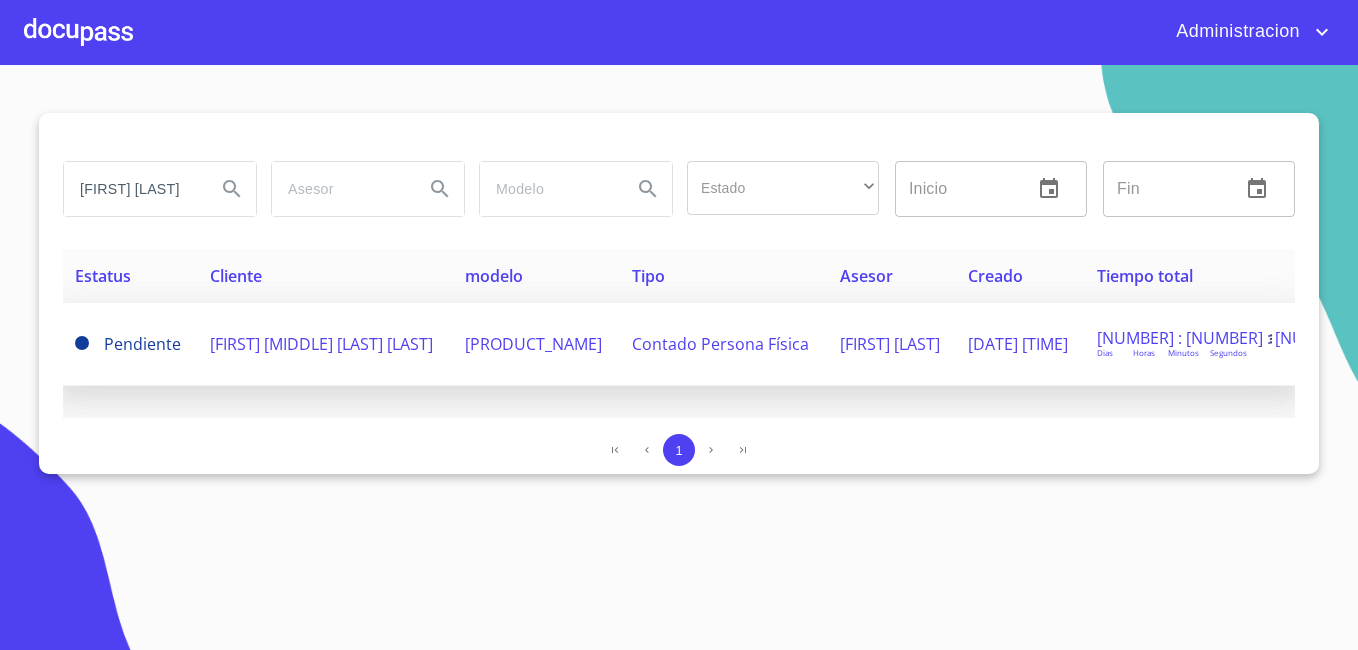 click on "[FIRST] [MIDDLE] [LAST] [LAST]" at bounding box center [321, 344] 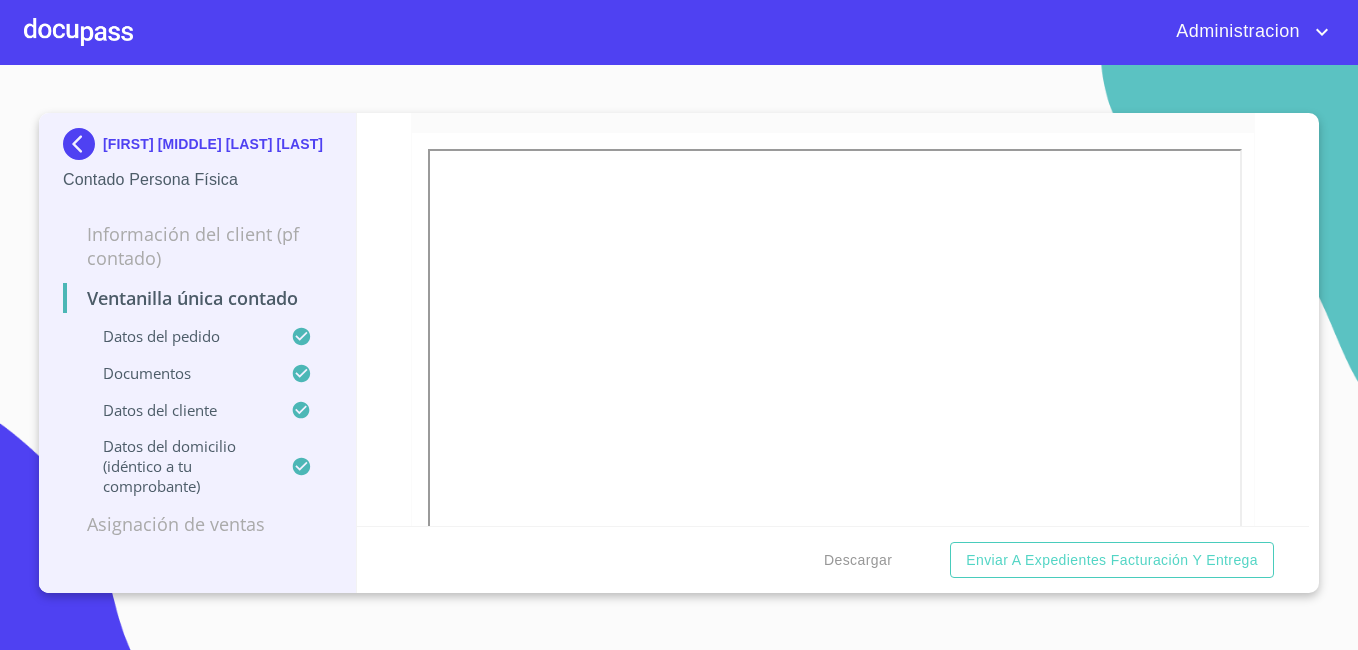 scroll, scrollTop: 2800, scrollLeft: 0, axis: vertical 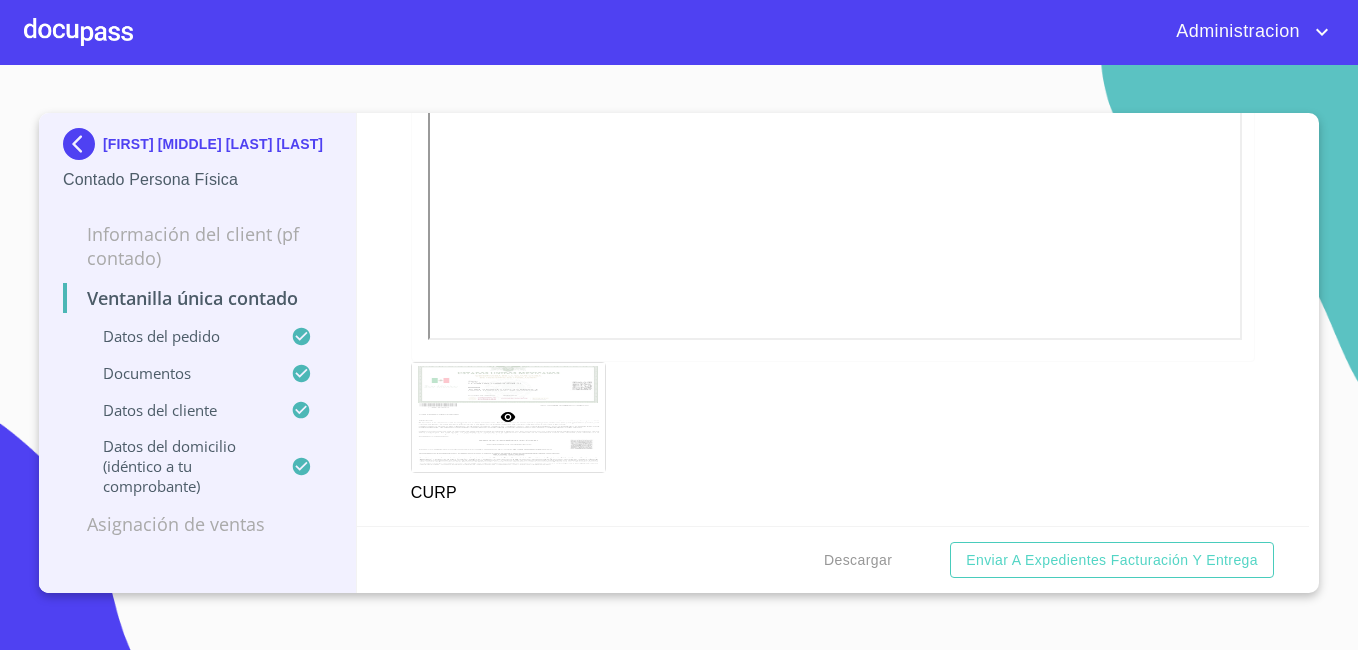 click on "[FIRST] [MIDDLE] [LAST] [LAST]" at bounding box center (213, 144) 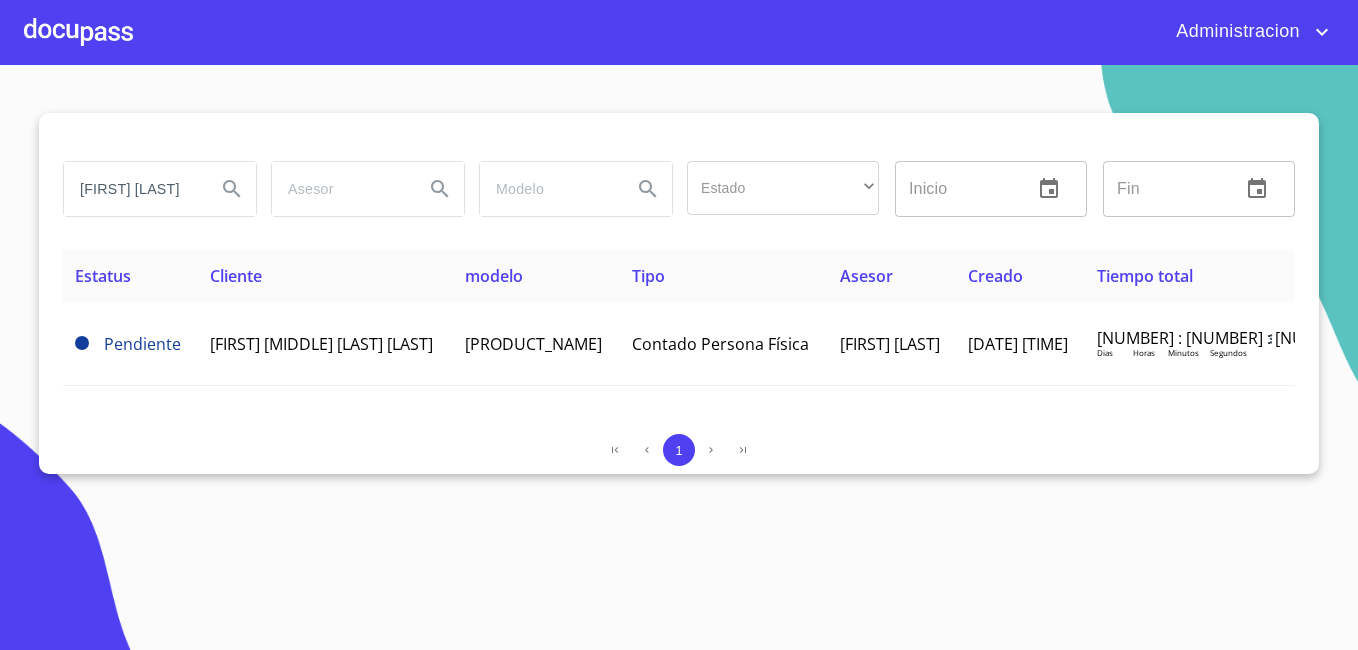 click on "[FIRST] [LAST]" at bounding box center (132, 189) 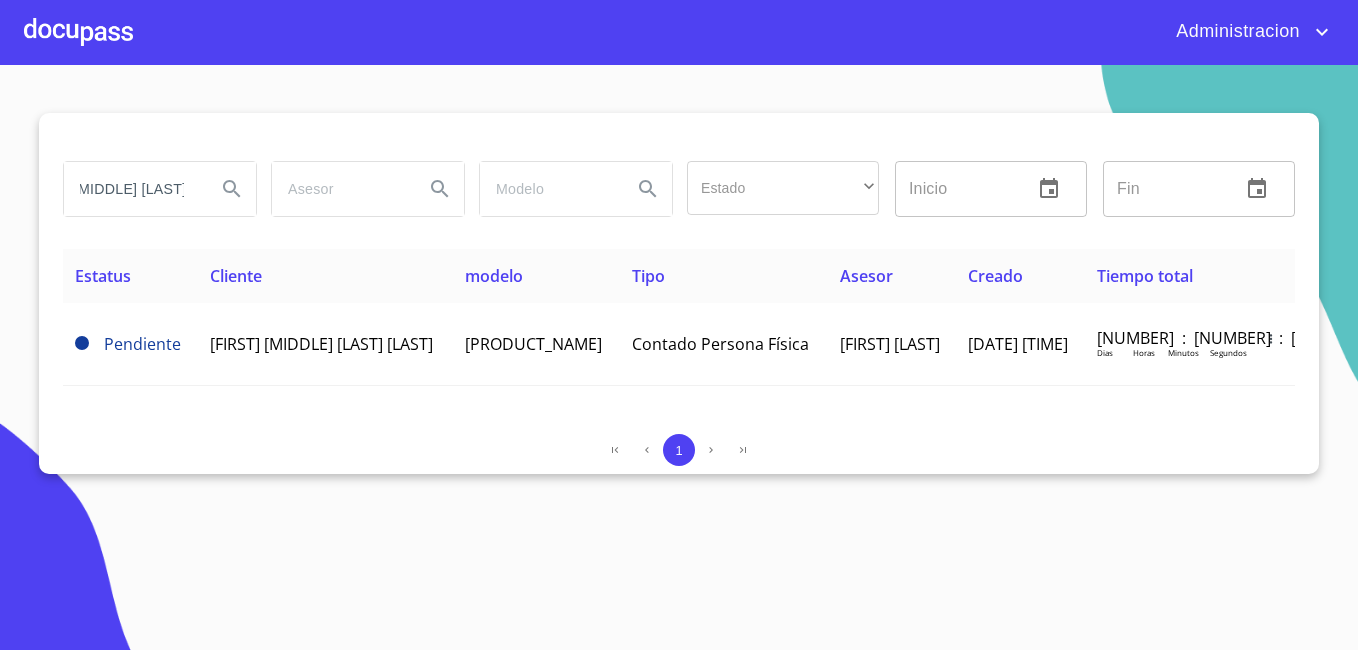 type on "[FIRST] [MIDDLE] [LAST]" 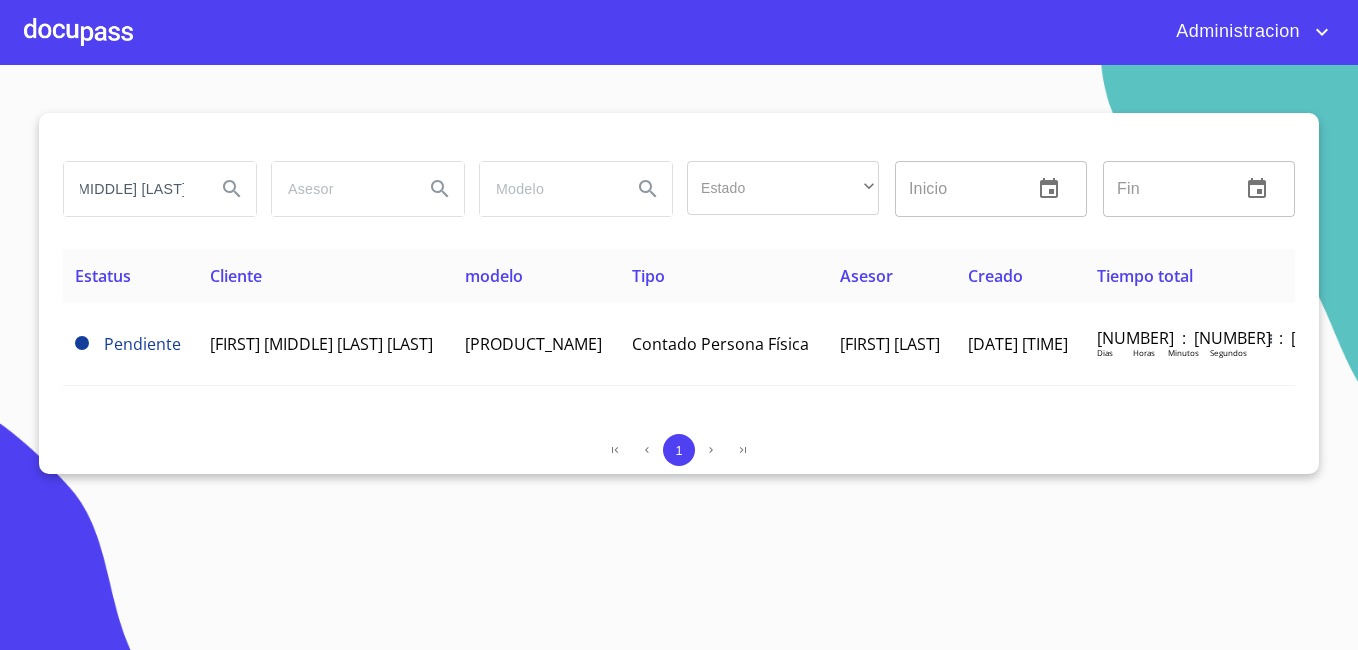 scroll, scrollTop: 0, scrollLeft: 68, axis: horizontal 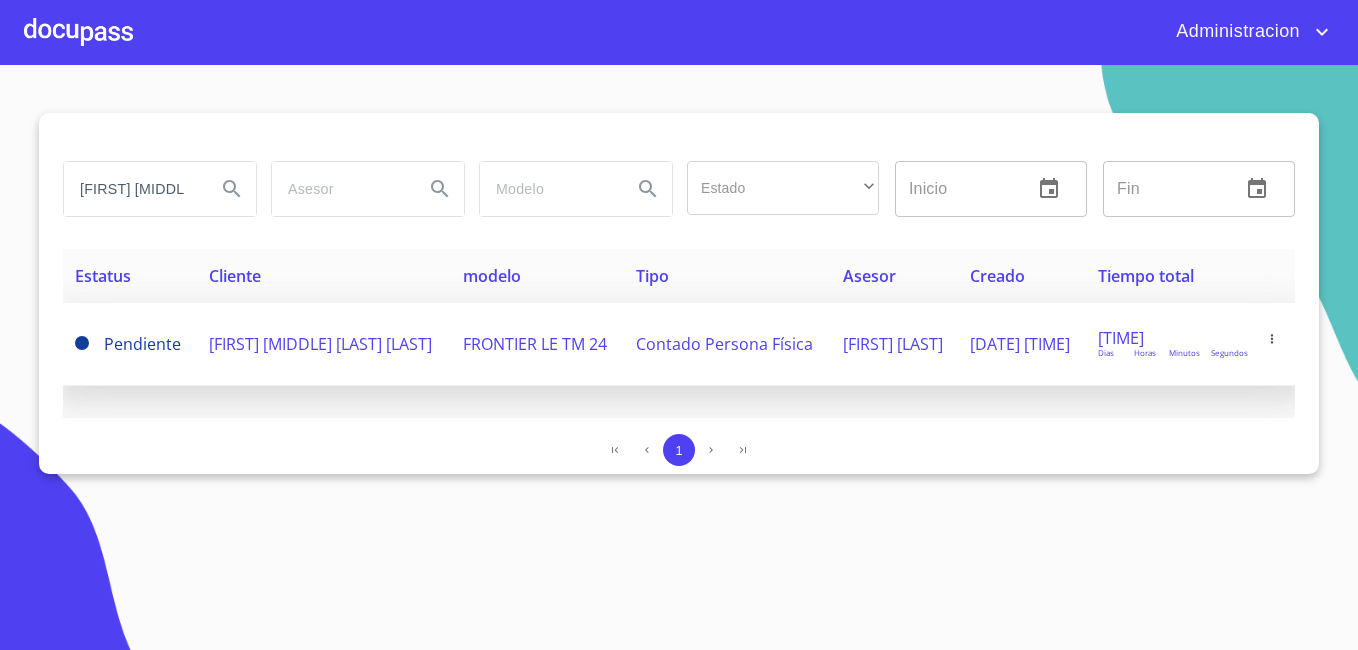 click on "Pendiente" at bounding box center (130, 344) 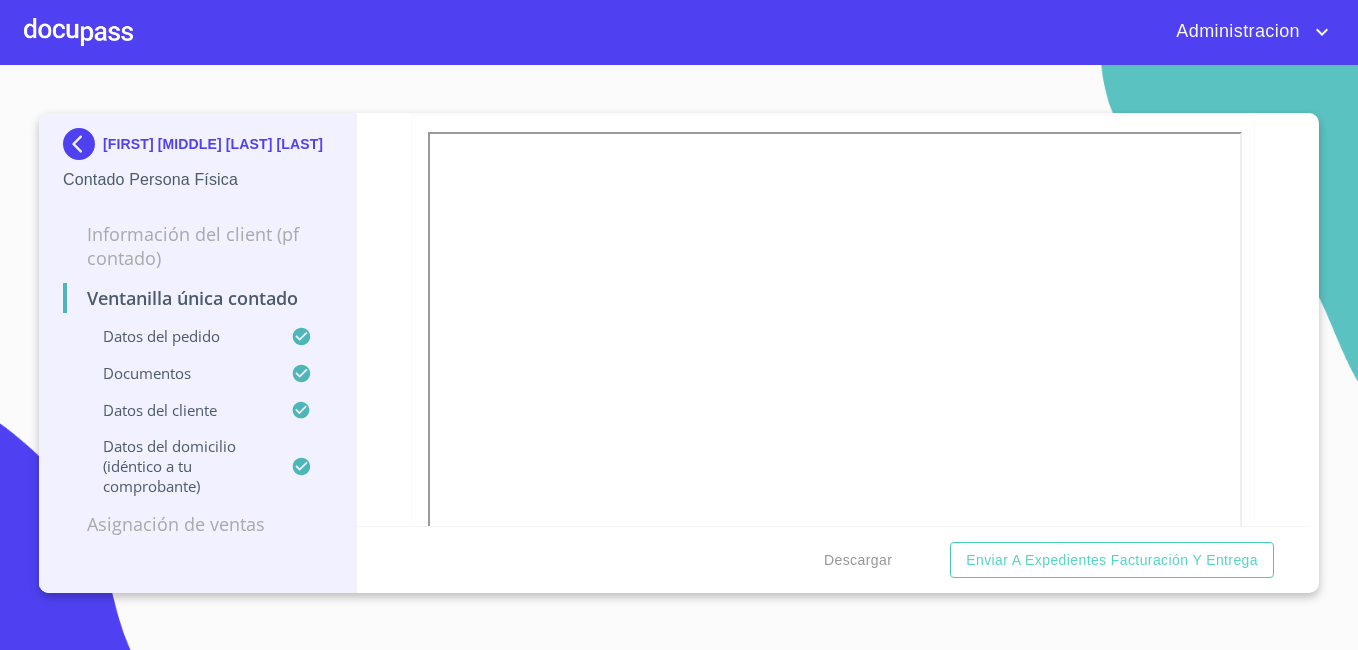 scroll, scrollTop: 670, scrollLeft: 0, axis: vertical 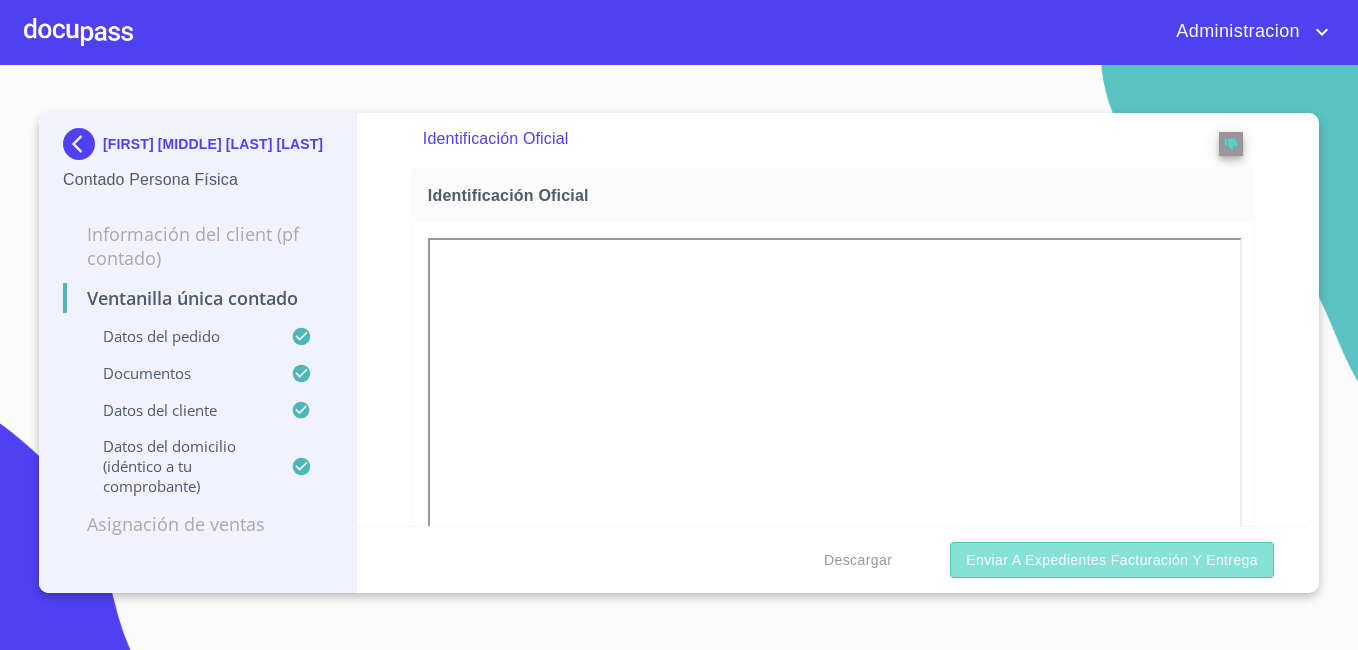 click on "Enviar a Expedientes Facturación y Entrega" at bounding box center [1112, 560] 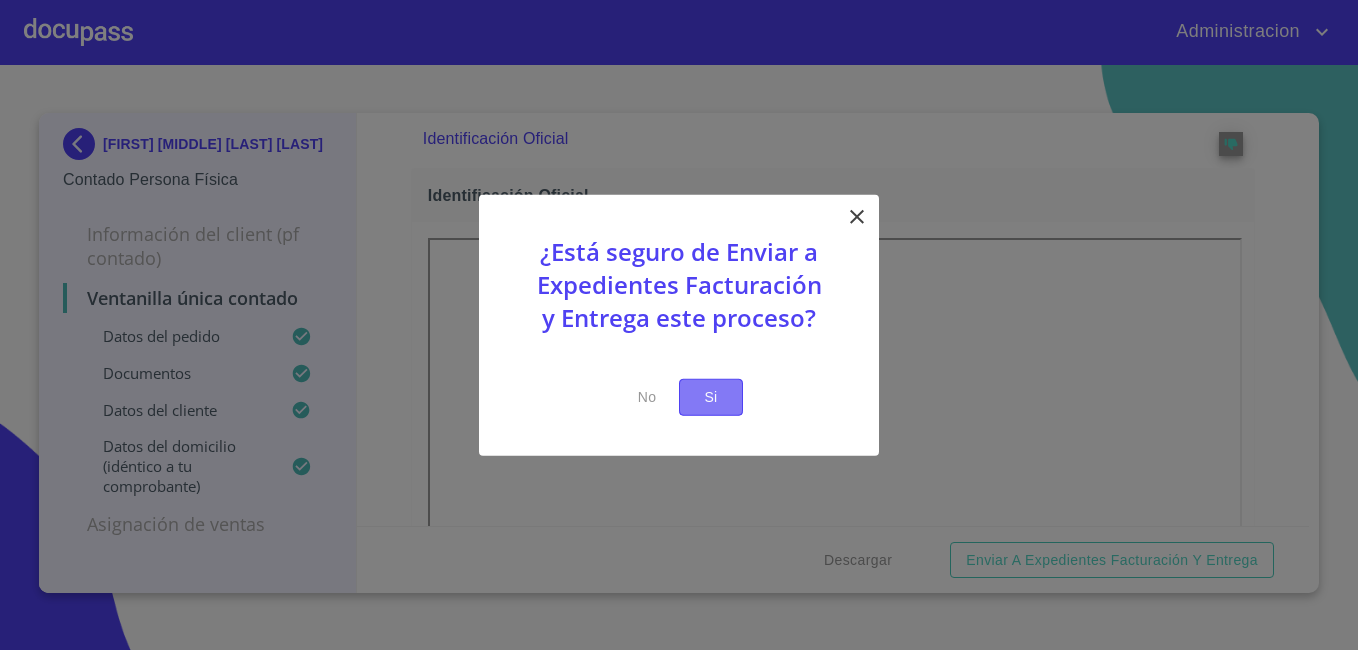 click on "Si" at bounding box center (711, 397) 